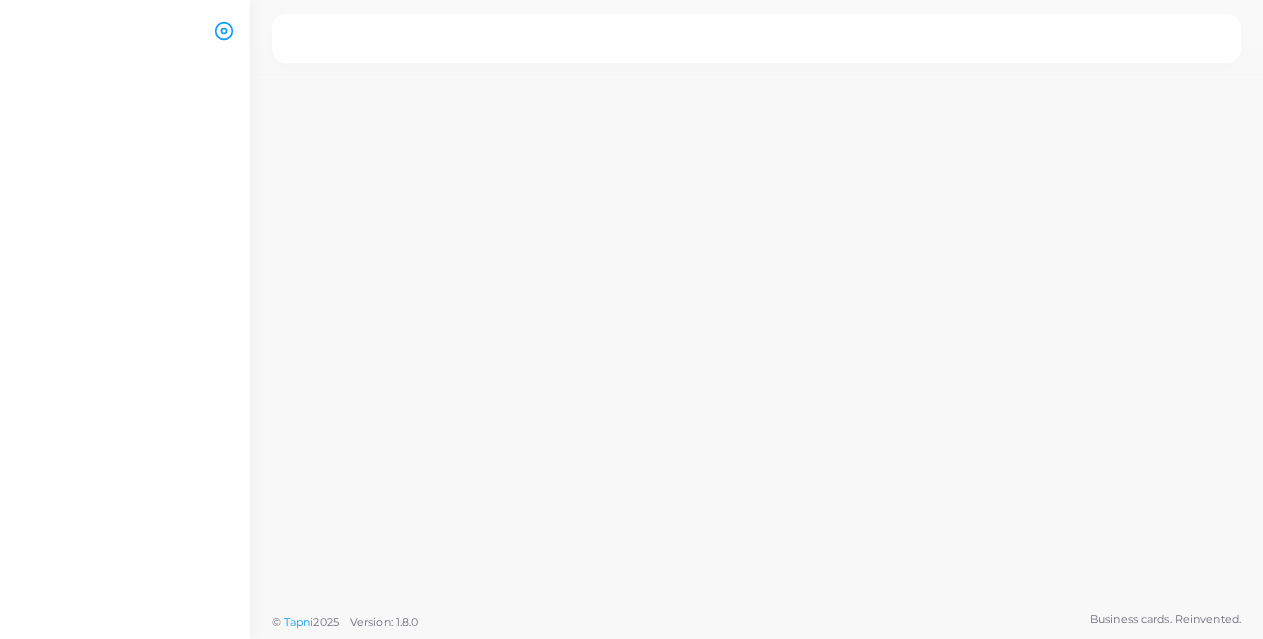 scroll, scrollTop: 0, scrollLeft: 0, axis: both 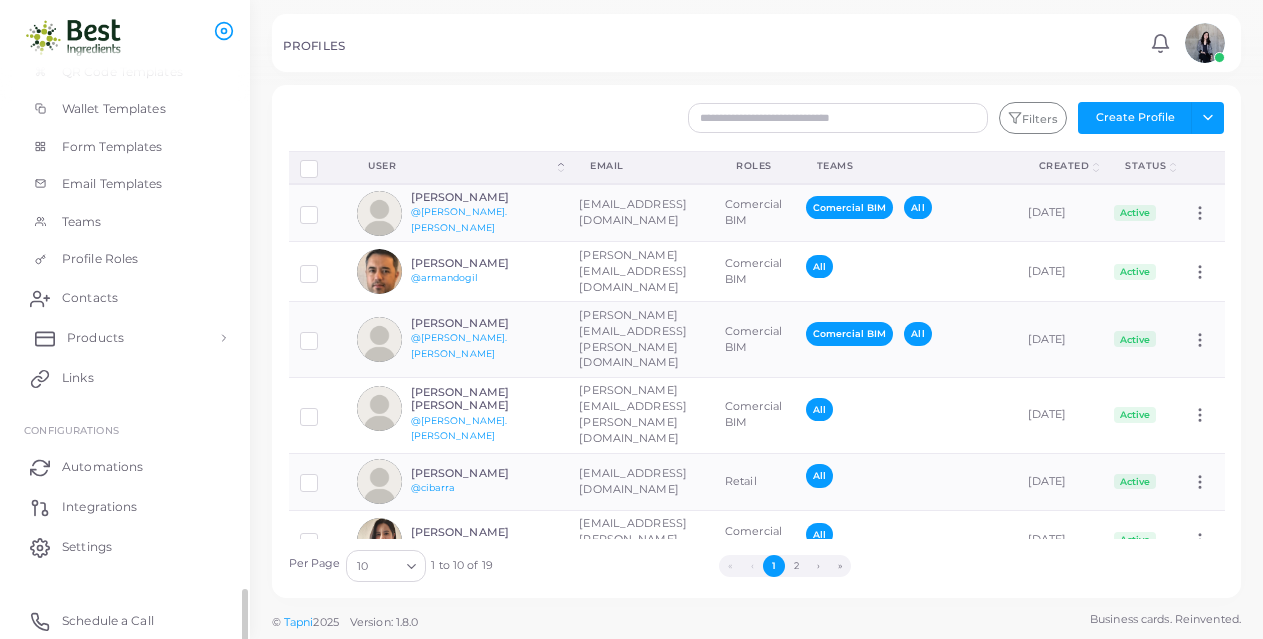 click on "Products" at bounding box center [125, 338] 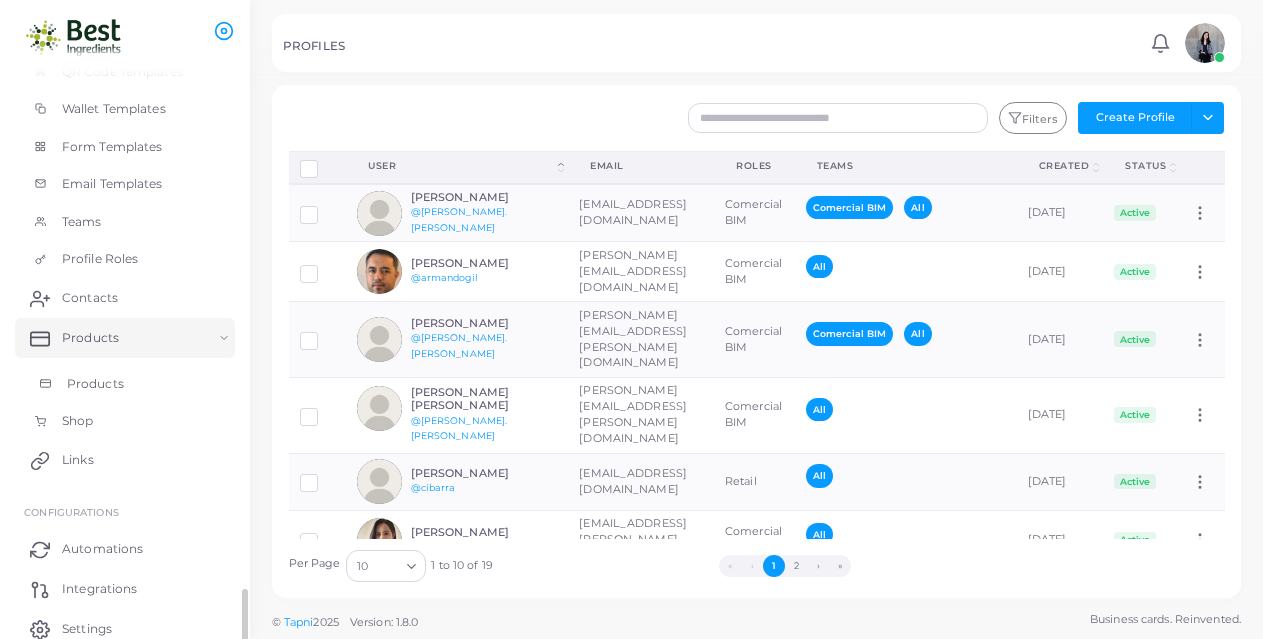 click on "Products" at bounding box center [125, 384] 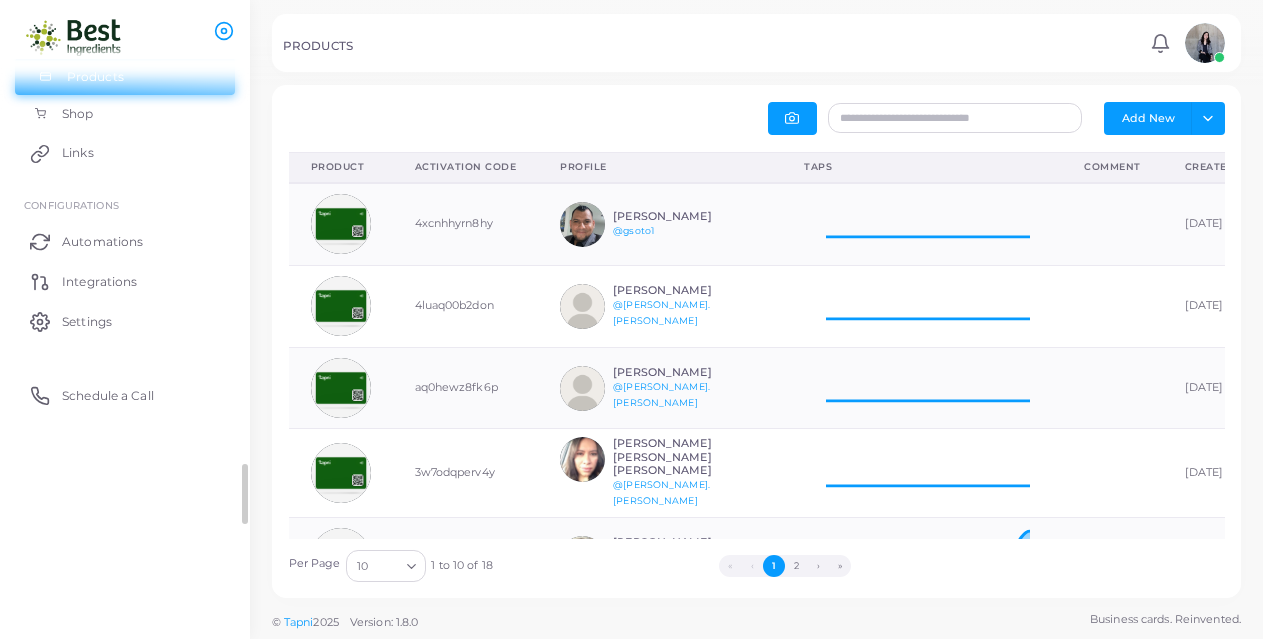 scroll, scrollTop: 16, scrollLeft: 16, axis: both 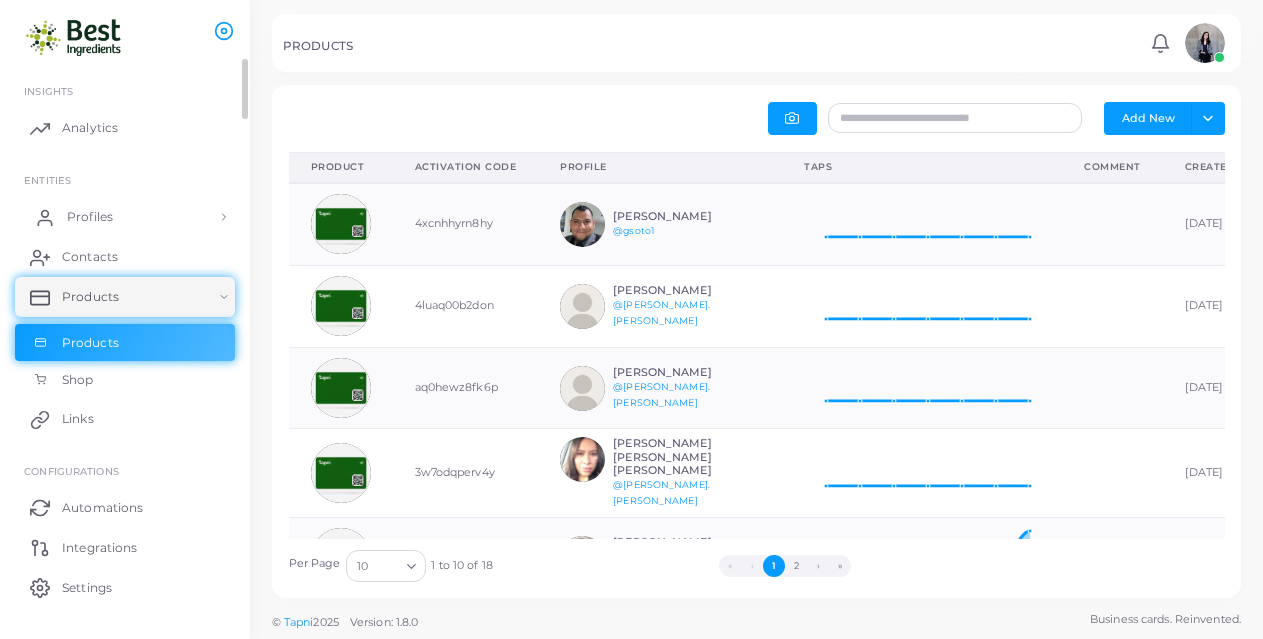 click on "Profiles" at bounding box center [125, 217] 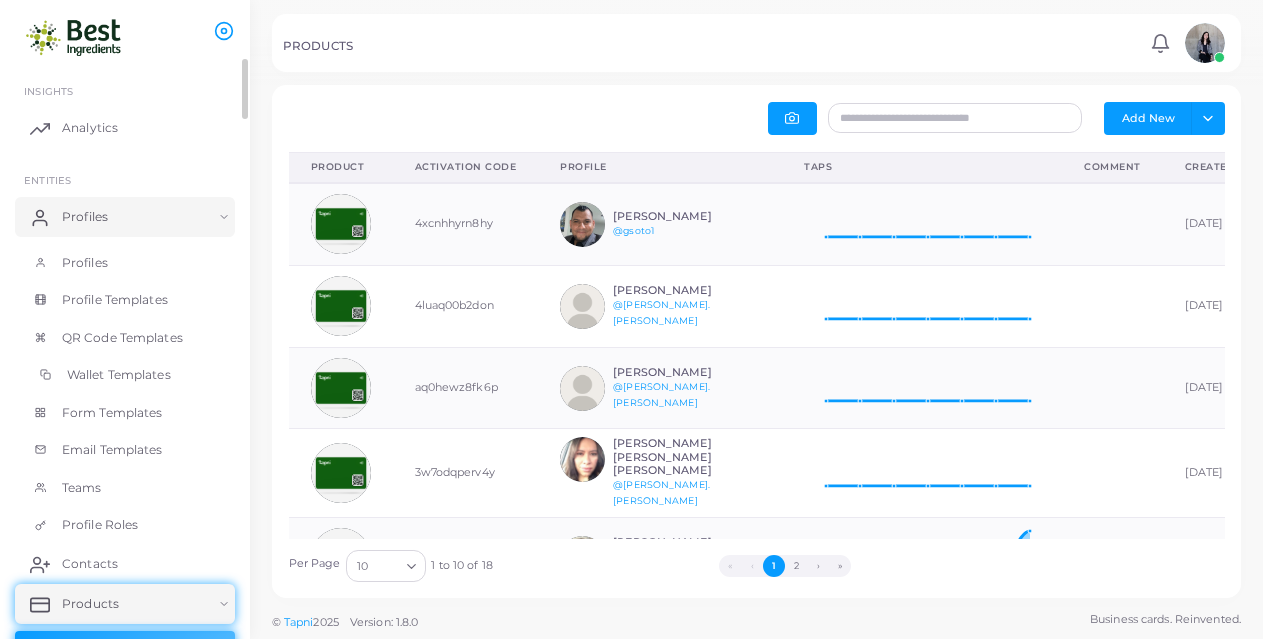 click on "Wallet Templates" at bounding box center [119, 375] 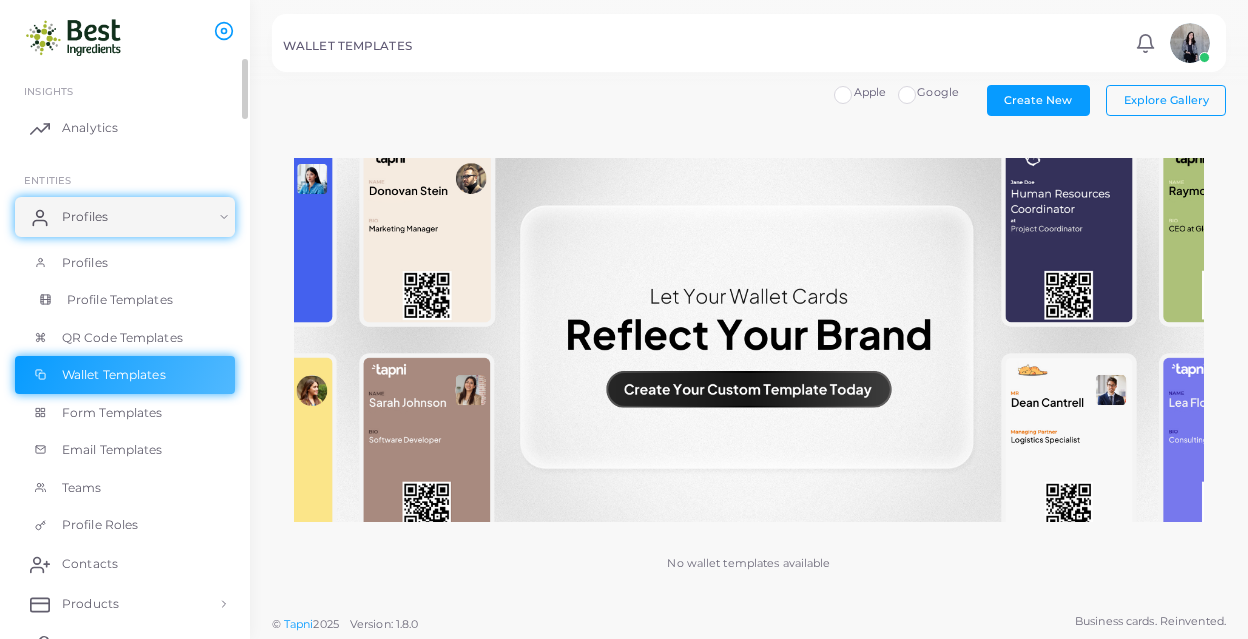click on "Profile Templates" at bounding box center [120, 300] 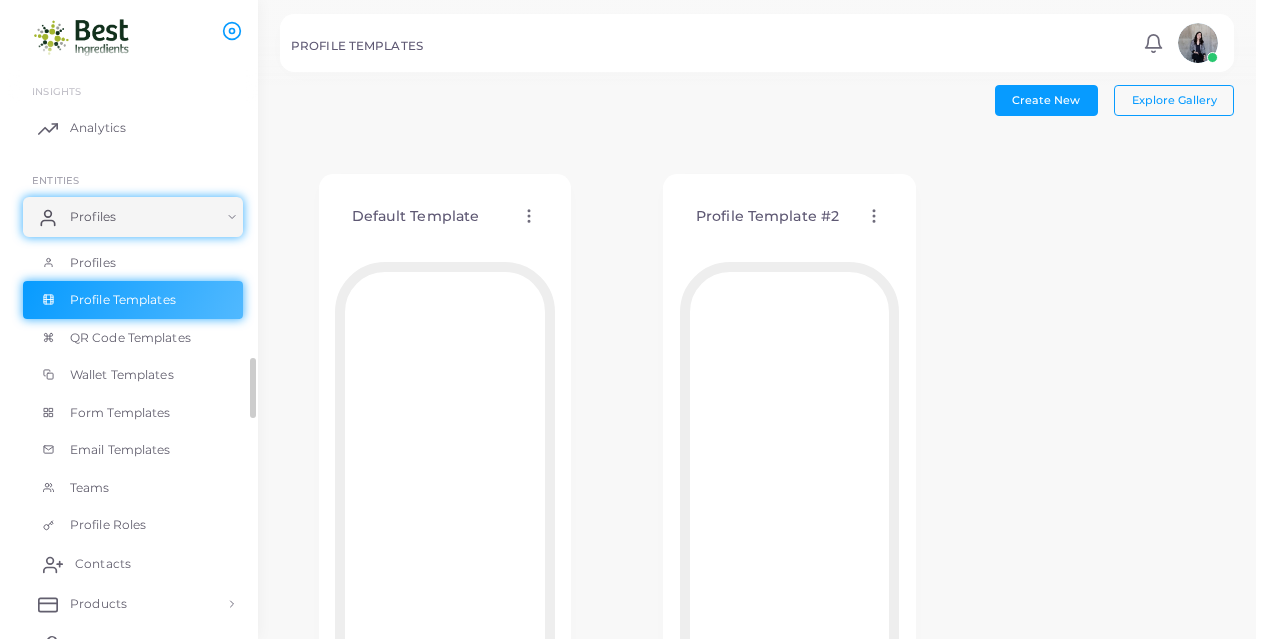 scroll, scrollTop: 266, scrollLeft: 0, axis: vertical 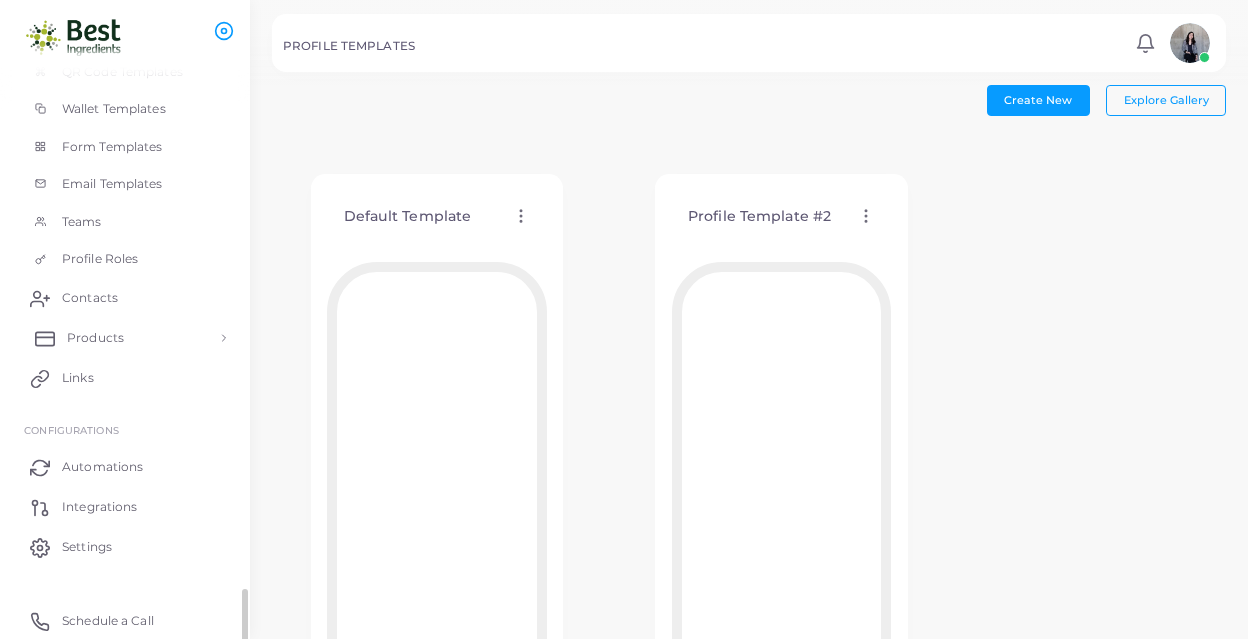 click on "Products" at bounding box center [95, 338] 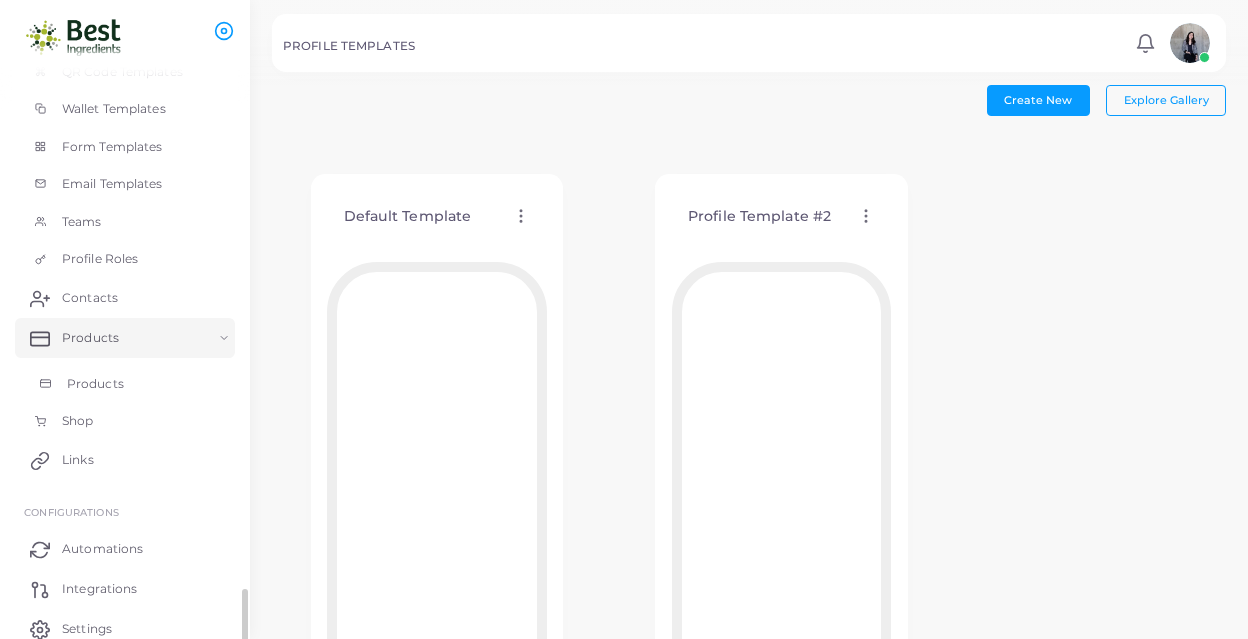 click on "Products" at bounding box center [95, 384] 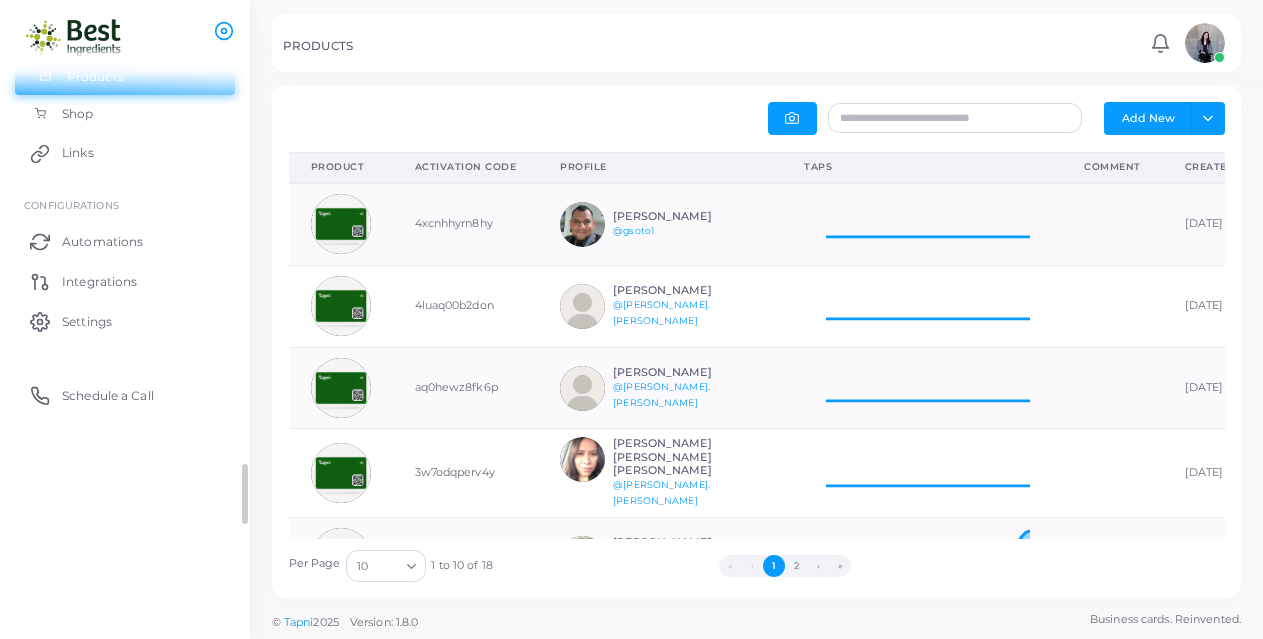 scroll, scrollTop: 16, scrollLeft: 16, axis: both 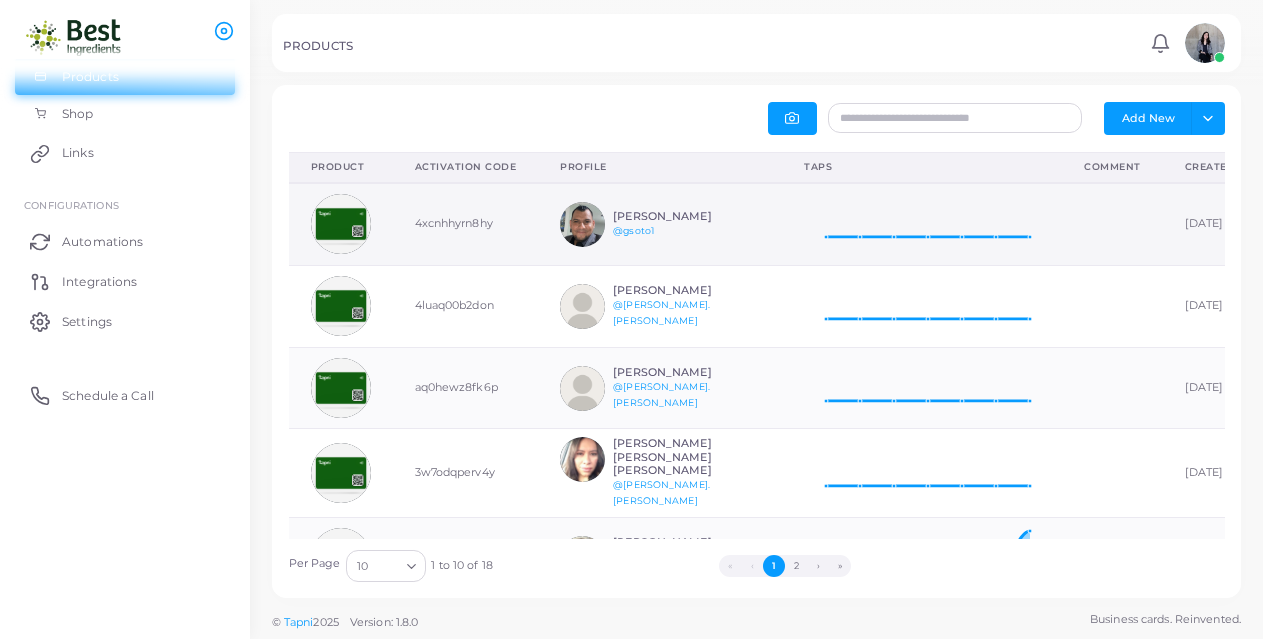 click on "4xcnhhyrn8hy" at bounding box center [466, 224] 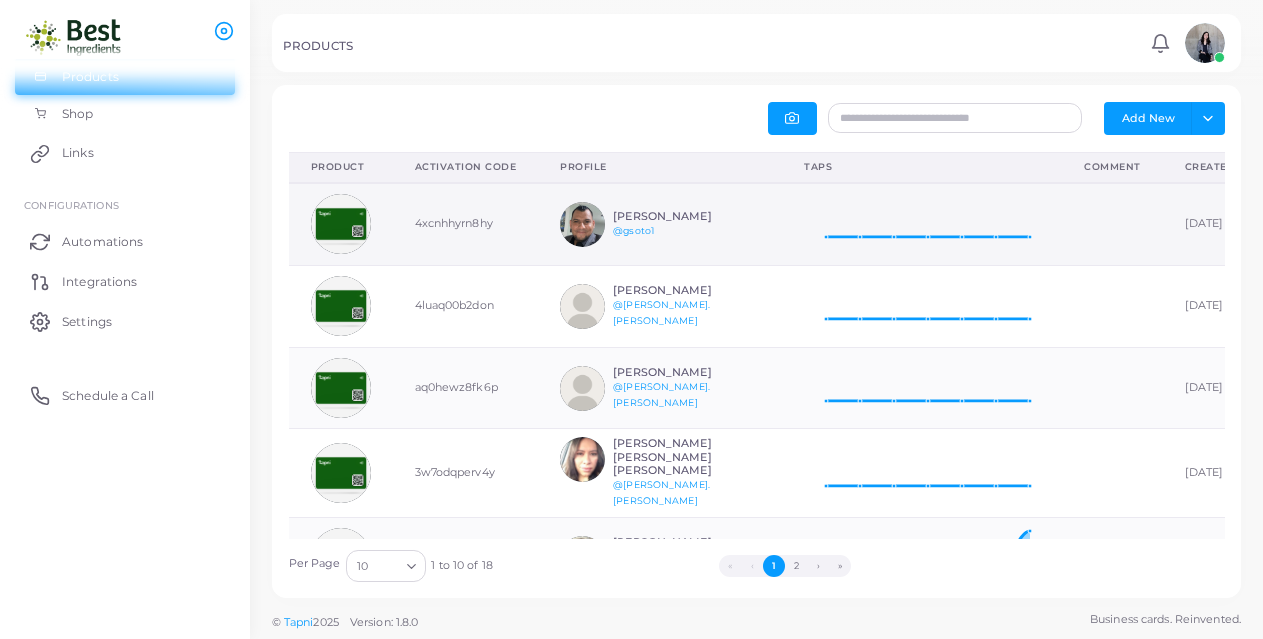 click at bounding box center (341, 224) 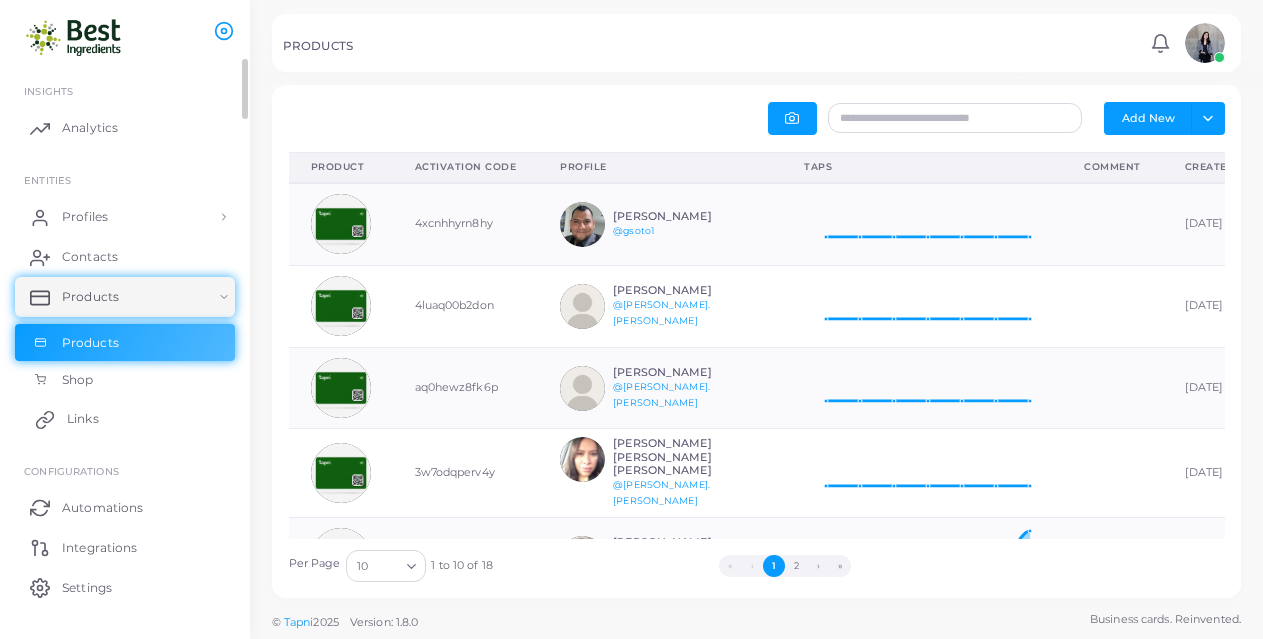 click on "Links" at bounding box center [83, 419] 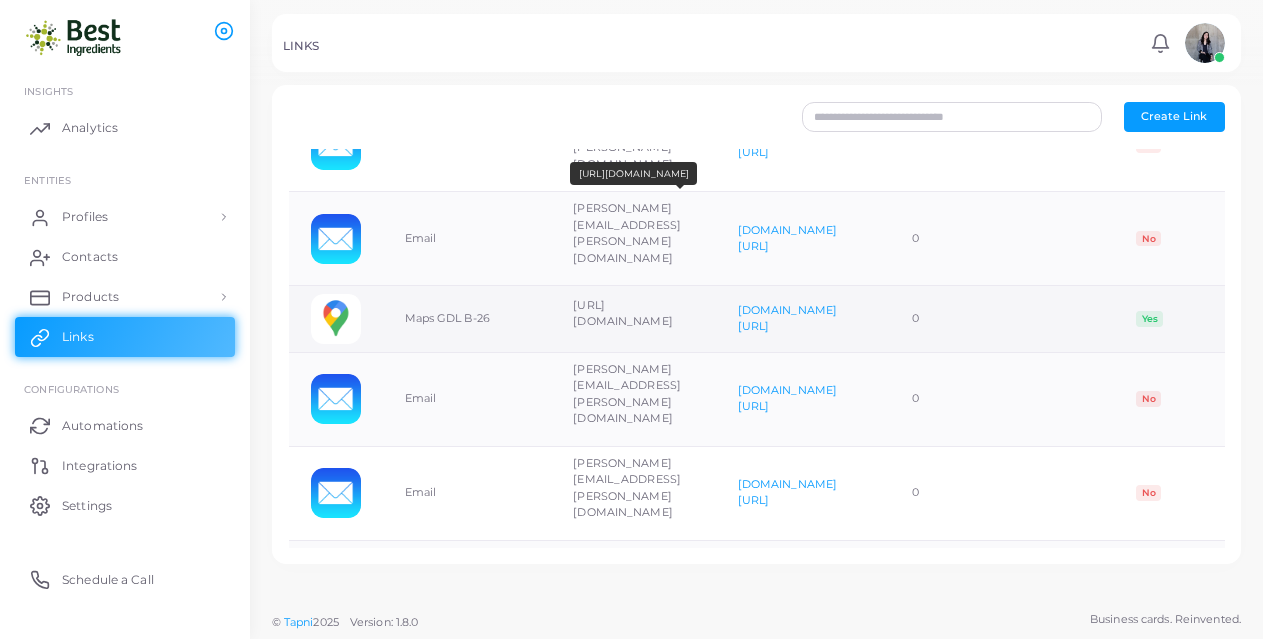 click on "[URL][DOMAIN_NAME]" at bounding box center [633, 313] 